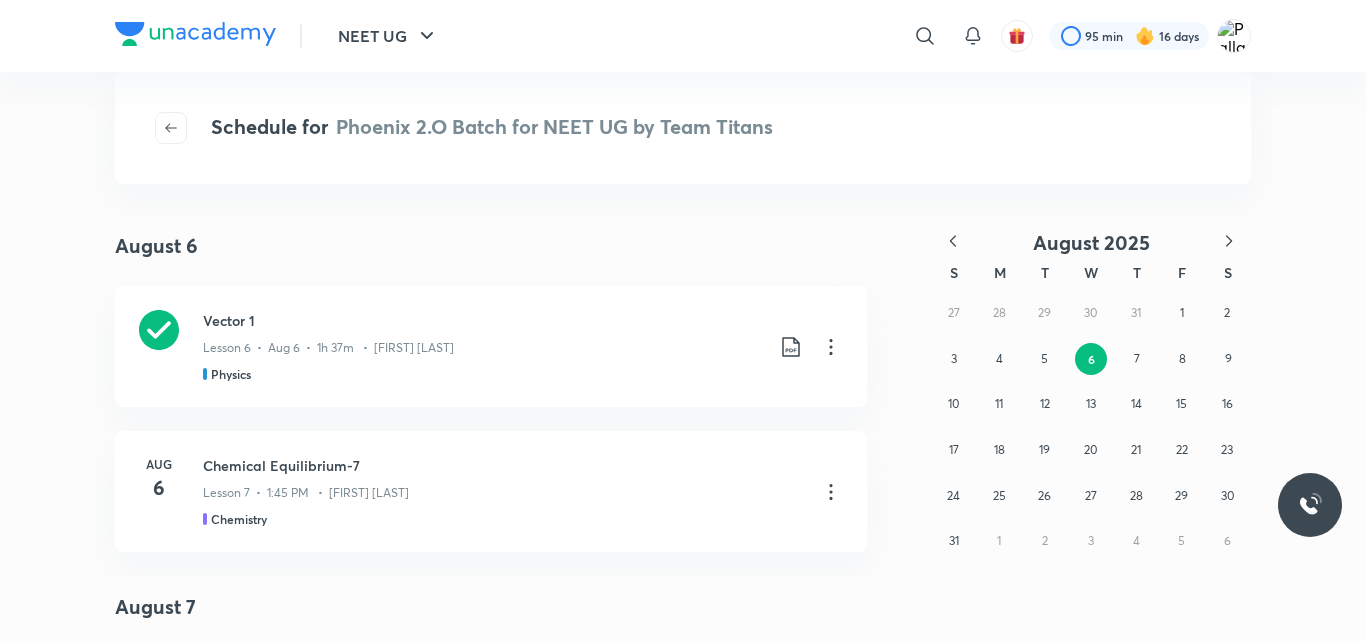 drag, startPoint x: 0, startPoint y: 0, endPoint x: 1308, endPoint y: 168, distance: 1318.7449 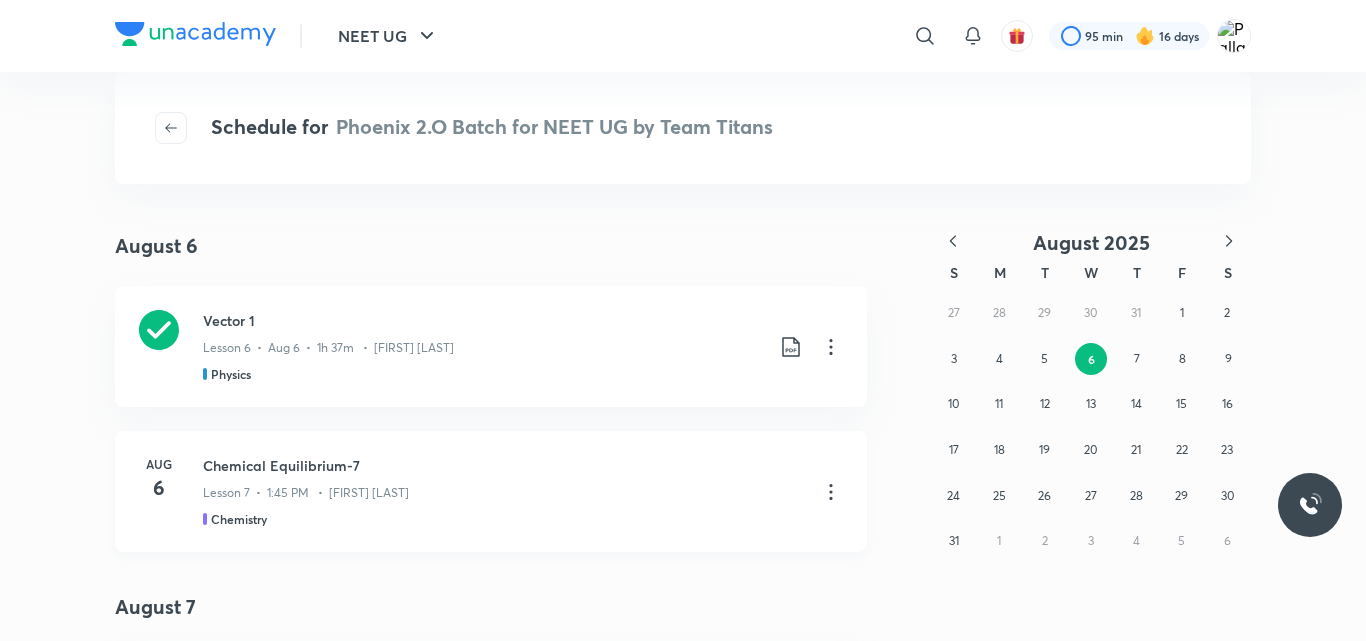 click on "Chemical Equilibrium-7" at bounding box center [503, 465] 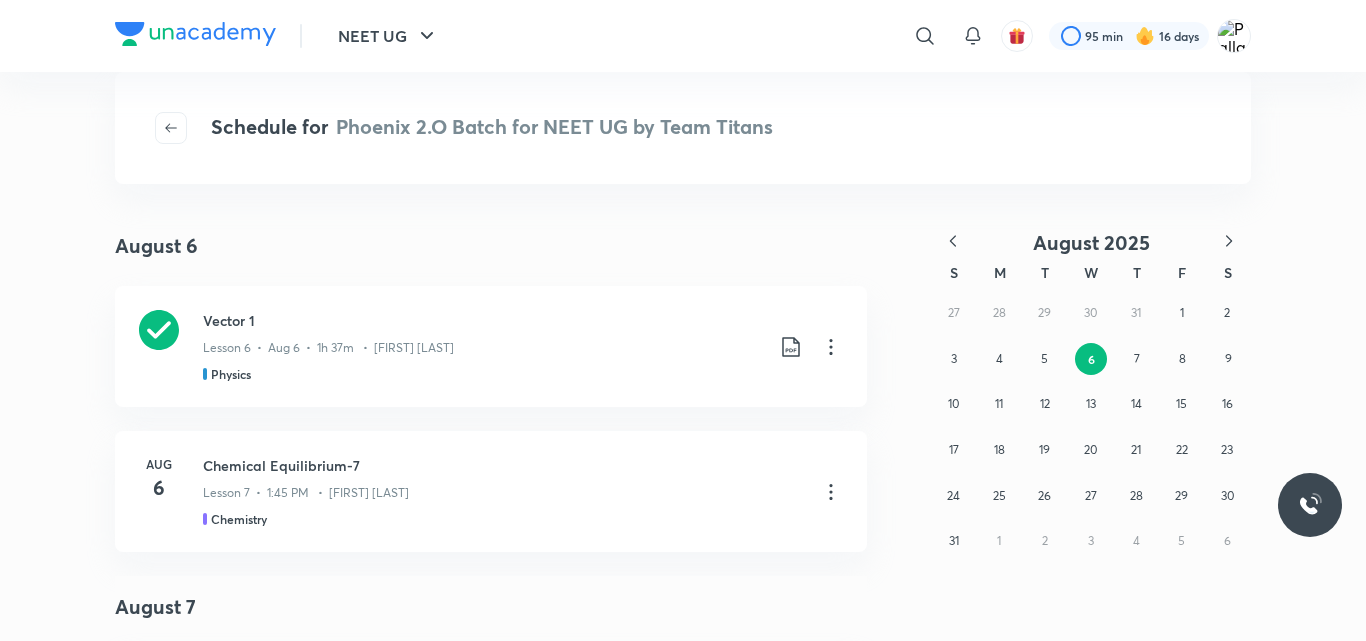click on "August 6" at bounding box center [491, 246] 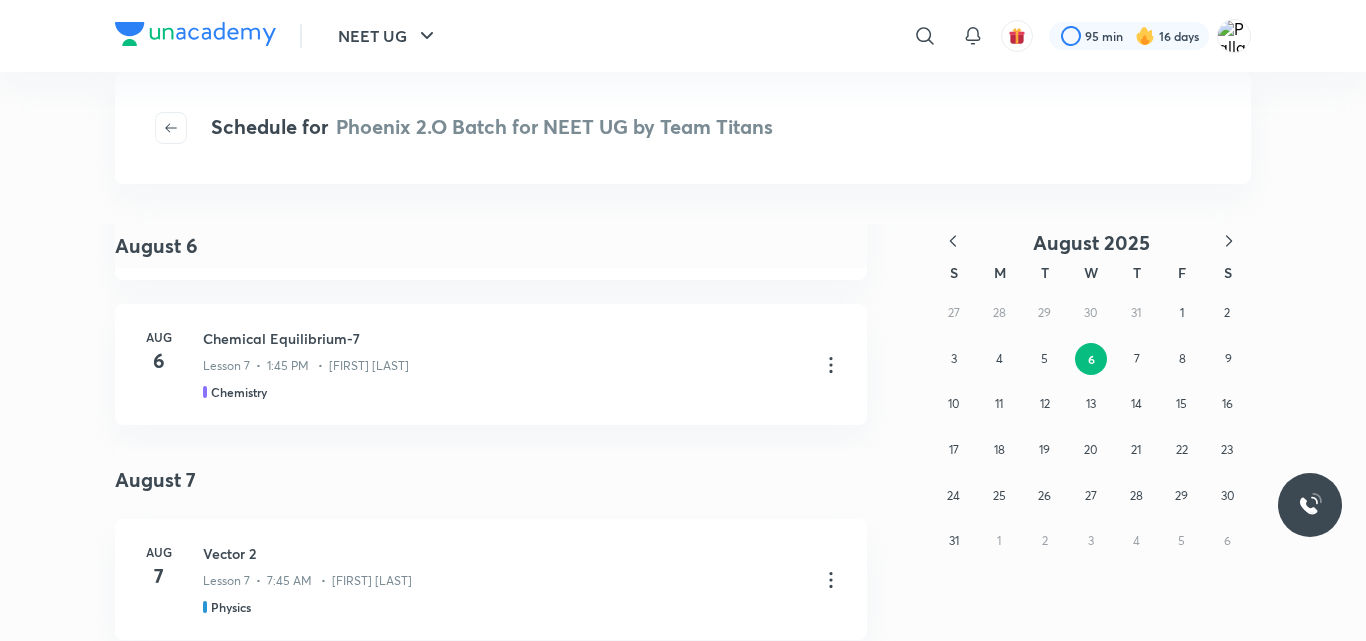 scroll, scrollTop: 0, scrollLeft: 0, axis: both 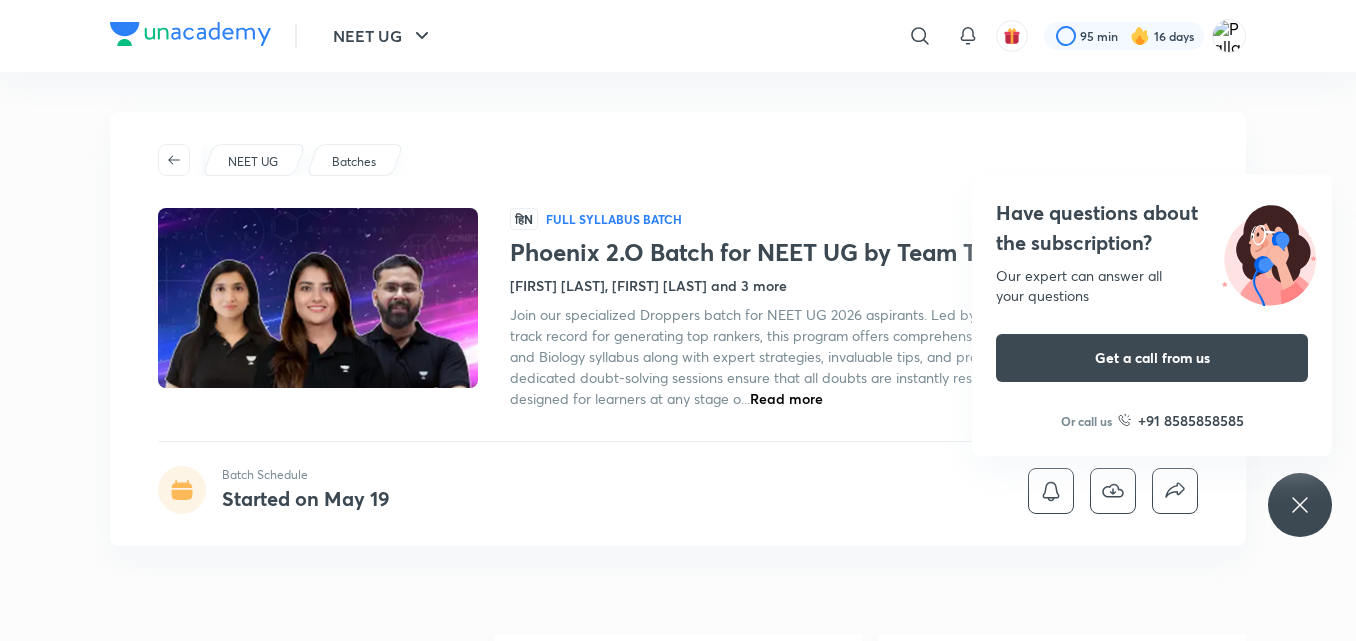 click 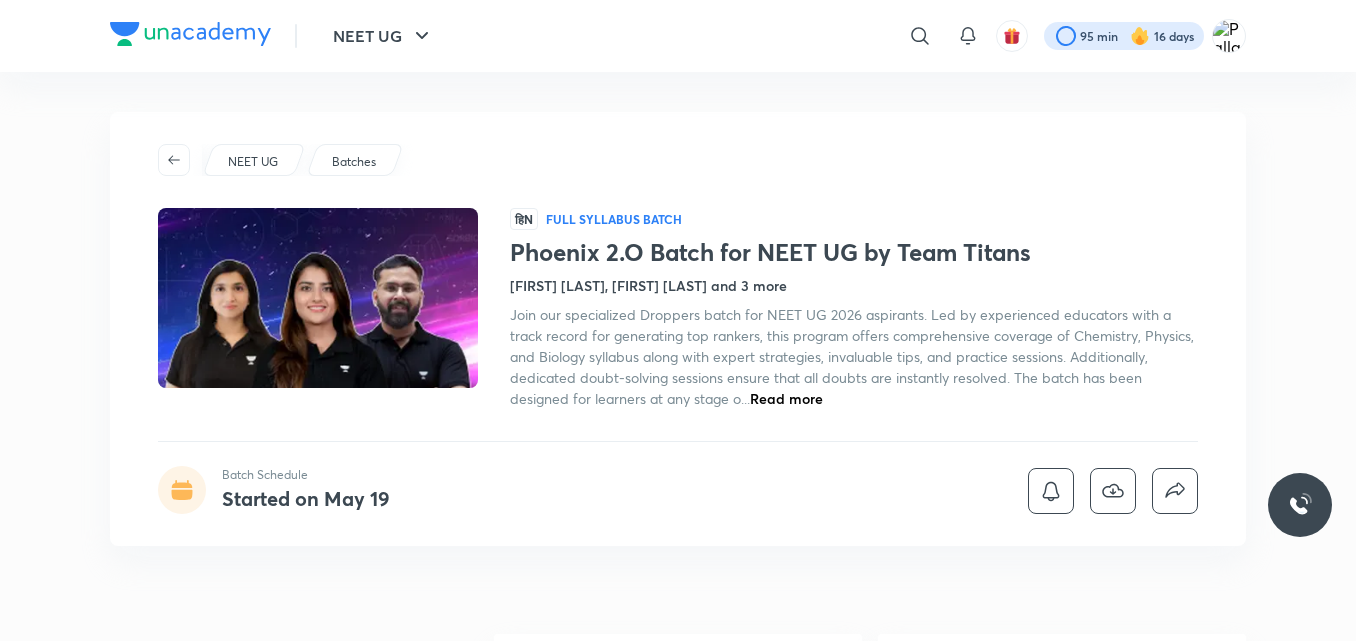 click at bounding box center (1124, 36) 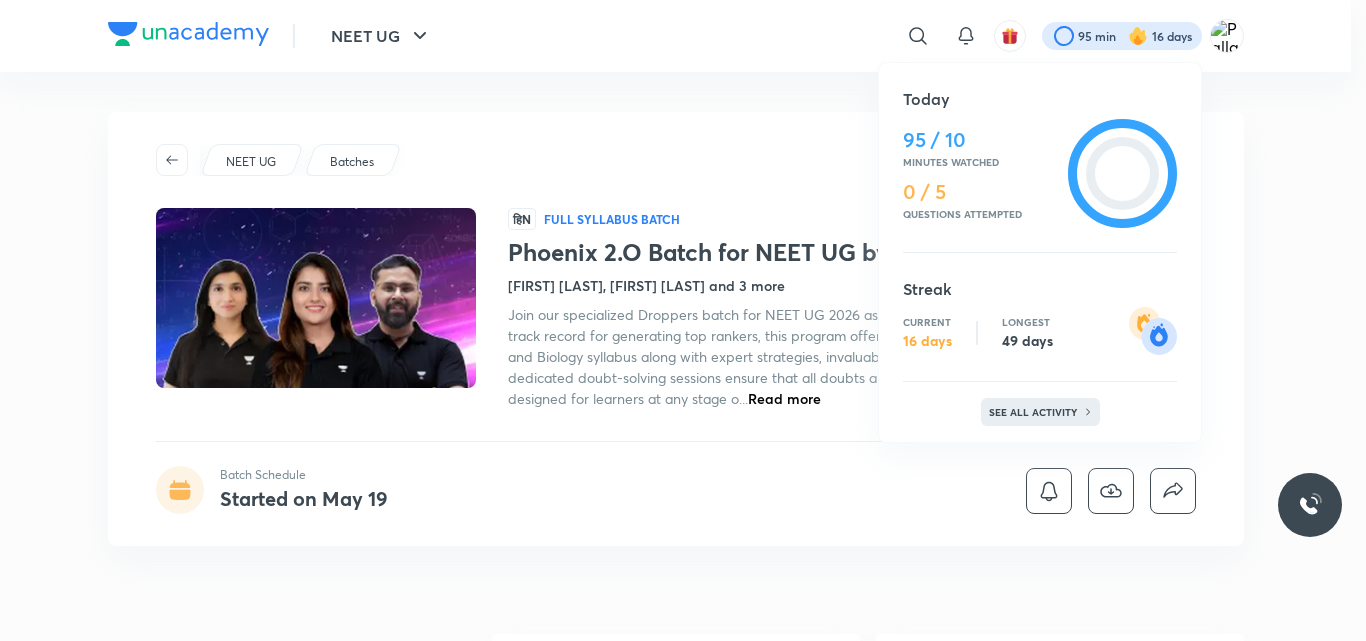 click on "See all activity" at bounding box center [1035, 412] 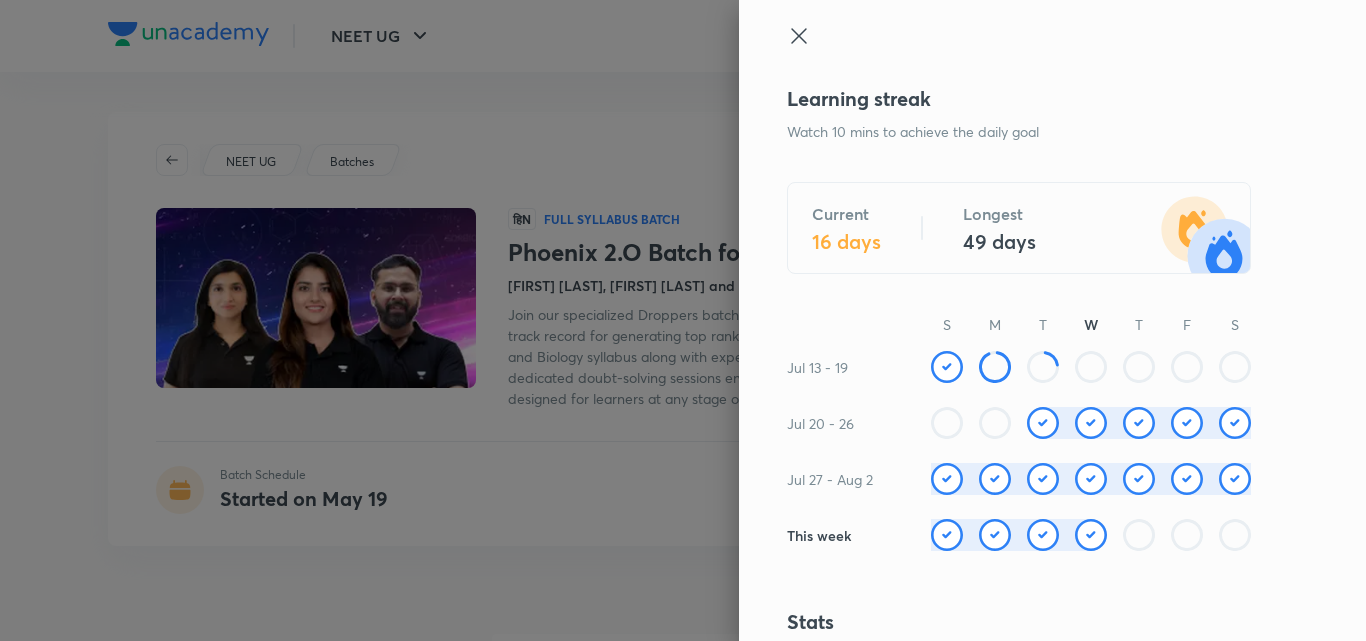 click on "Learning streak Watch 10 mins to achieve the daily goal Current 16 days Longest 49 days S M T W T F S Jul 13 - 19 Jul 20 - 26 Jul 27 - Aug 2 This week Stats Total watch minutes 13,337 mins Lessons completed 138 Tests completed 13 Polls answered Questions attempted 282 Leaderboard NEET UG Today [FIRST] [LAST] 801 mins • 7 days streak Sm chhaya Shakya 678 mins • 3 days streak [FIRST] [LAST] 676 mins • 42 days streak #3661 You + See full leaderboard Knowledge hats Teachers' Day hat Unlocked on Sep 1, 2023 Dedicate Brown Hat Unlocked on Jul 6, 2025 Dedicate Purple Hat Unlocked on Jun 6, 2025 DEDICATED TO [FIRST] [LAST] Thank you sir 🤘💖😎 Dedicated on Jun 6, 2025 Blue Hat Unlocked on May 23, 2025 DEDICATED TO [FIRST] [LAST] Aap bahout accha padha rahe ho or mai bhi aapke sath sath hard work kar rahi hu  Dedicated on Jun 3, 2025 Green Hat Unlocked on May 22, 2025 DEDICATED TO [FIRST] [LAST] Thx cheeku bhaiya 😆 Dedicated on Jun 3, 2025 Orange Hat Unlocked on May 22, 2025" at bounding box center [1052, 320] 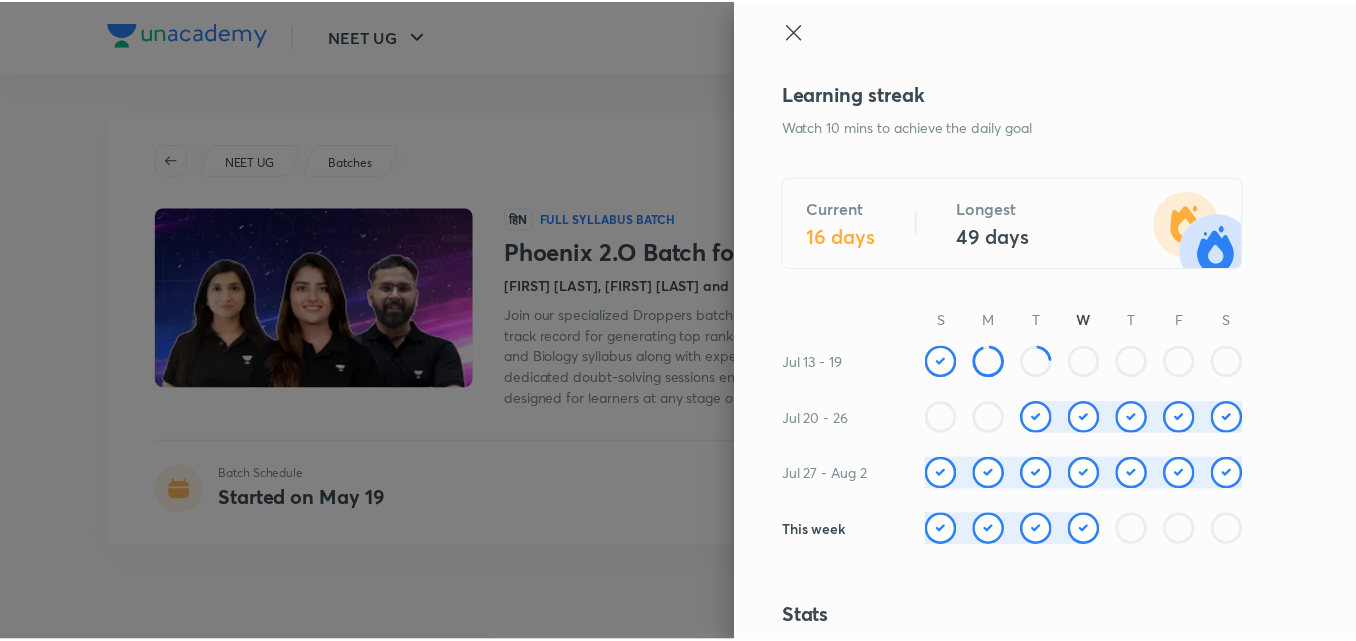 scroll, scrollTop: 0, scrollLeft: 0, axis: both 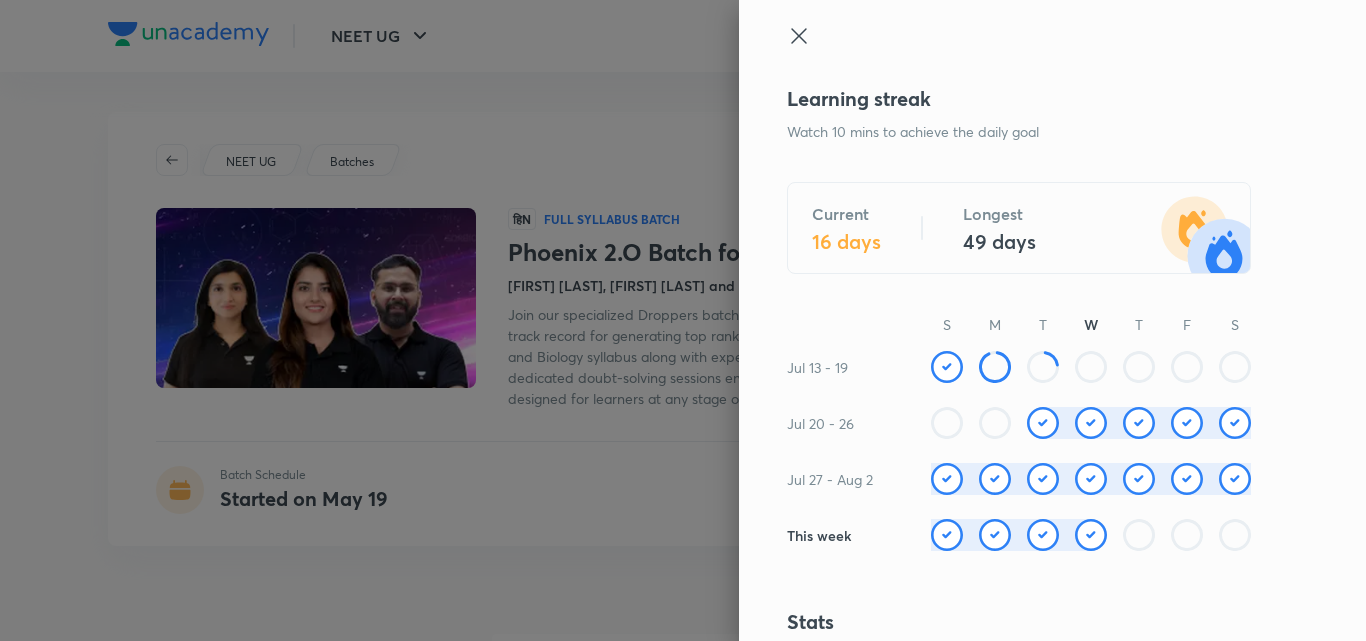 click at bounding box center (683, 320) 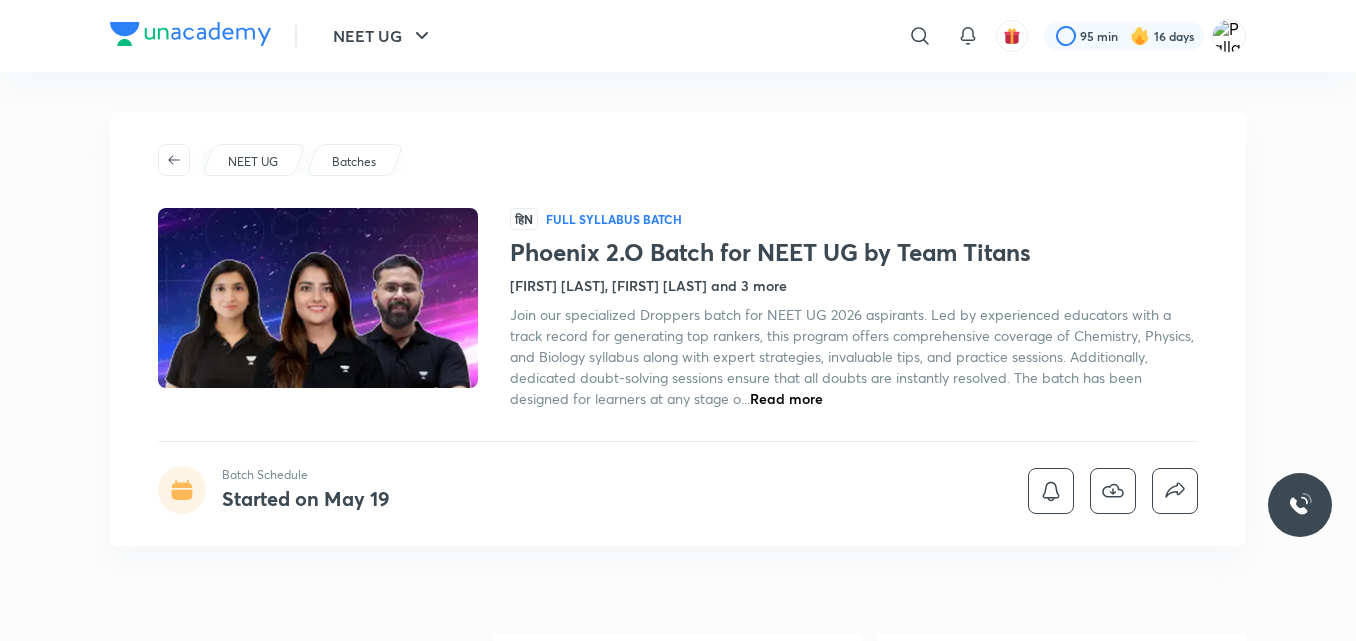 click on "NEET UG ​ 95 min 16 days Phoenix 2.O Batch for NEET UG by Team Titans Batch Schedule Started on May 19 NEET UG Batches हिN Full Syllabus Batch Phoenix 2.O Batch for NEET UG by Team Titans  [FIRST] [LAST], [FIRST] [LAST] and 3 more Join our specialized Droppers batch for NEET UG 2026 aspirants. Led by experienced educators with a track record for generating top rankers, this program offers comprehensive coverage of Chemistry, Physics, and Biology syllabus along with expert strategies, invaluable tips, and practice sessions. Additionally, dedicated doubt-solving sessions ensure that all doubts are instantly resolved. The batch has been designed for learners at any stage o...  Read more Batch Schedule Started on May 19 About All the learning material you get when you join this batch Download brochure Live classes 600 Mock tests 20 Language of teaching Hinglish Access ends on 30 Jun 2026 Test Series Phoenix 2.O Batch for NEET UG by Team Titans Test 4 • Aug 10, 2:01 PM Schedule Access ends on 30 Jun 2026 Aug" at bounding box center (678, 2224) 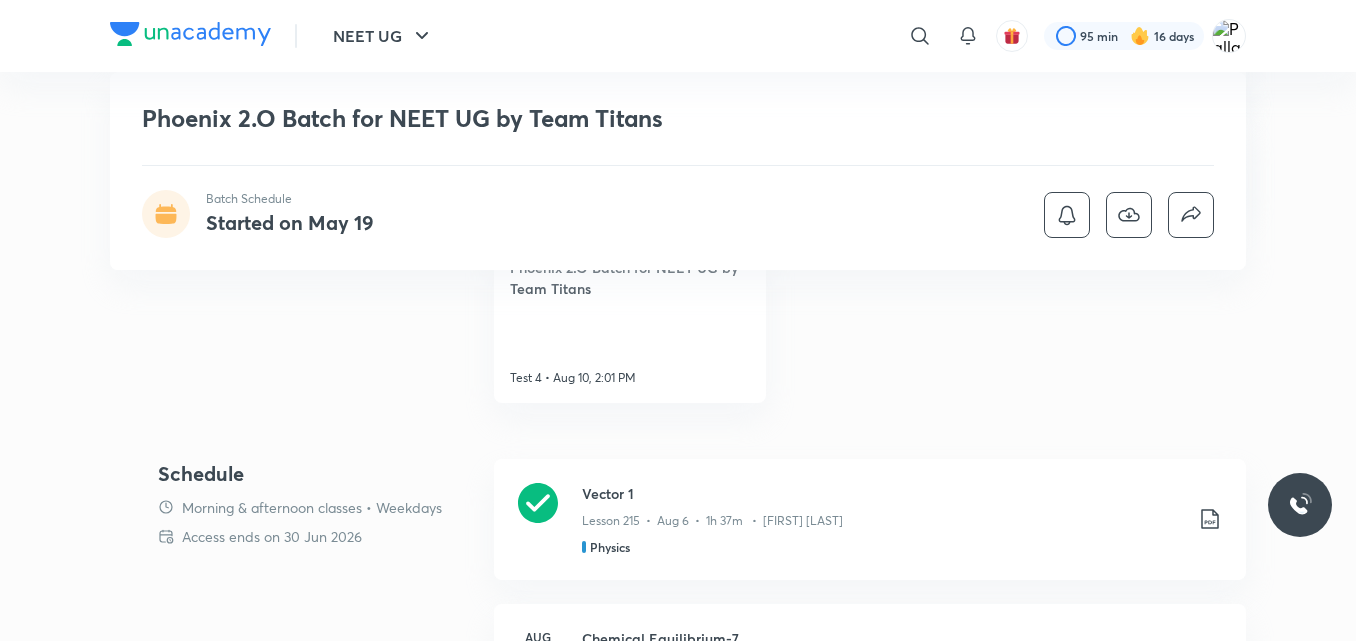 scroll, scrollTop: 760, scrollLeft: 0, axis: vertical 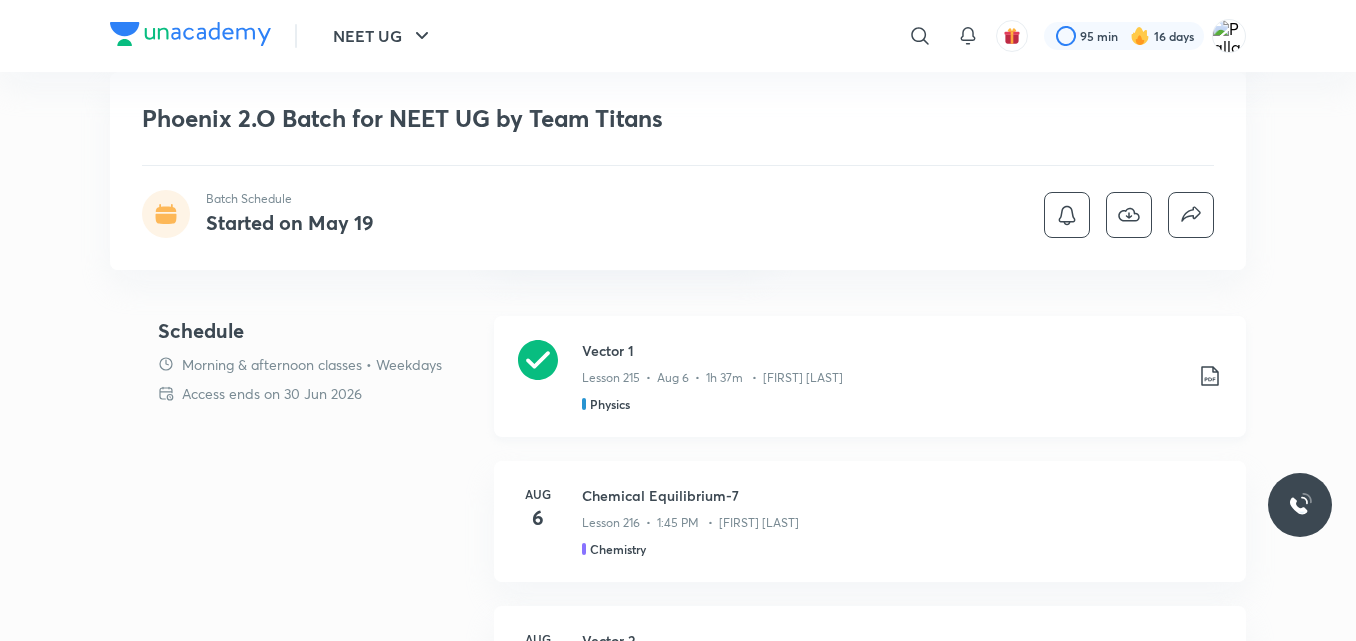 click 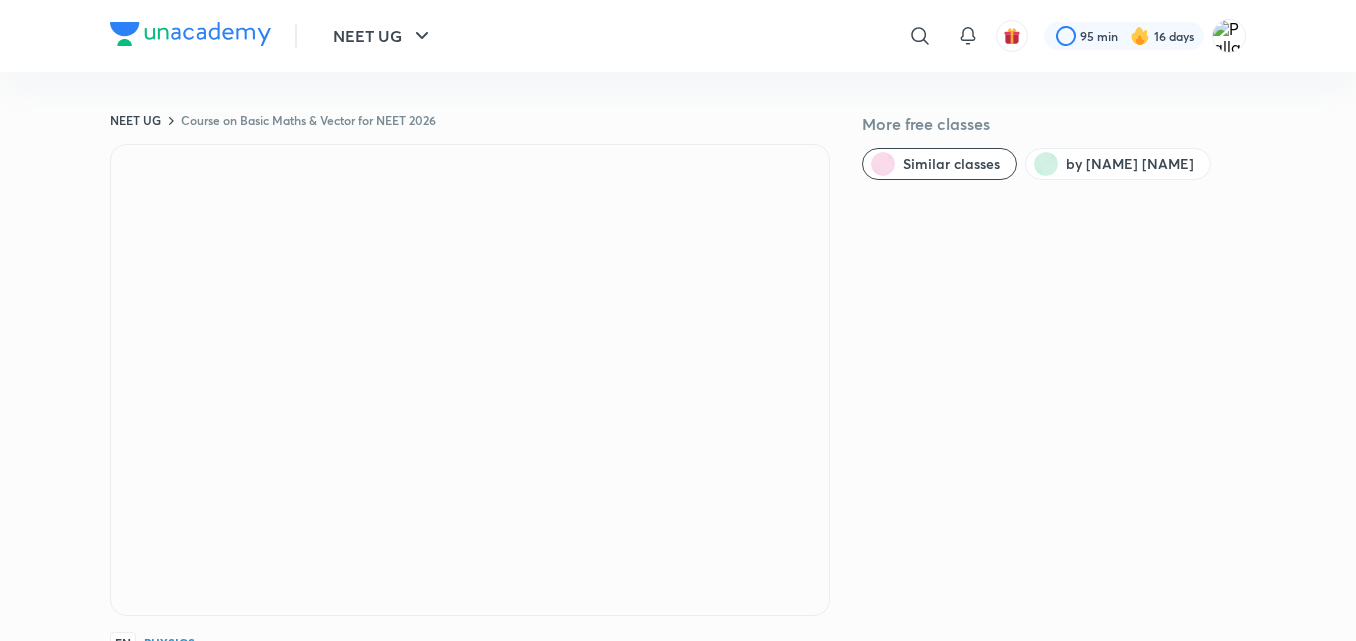 scroll, scrollTop: 0, scrollLeft: 0, axis: both 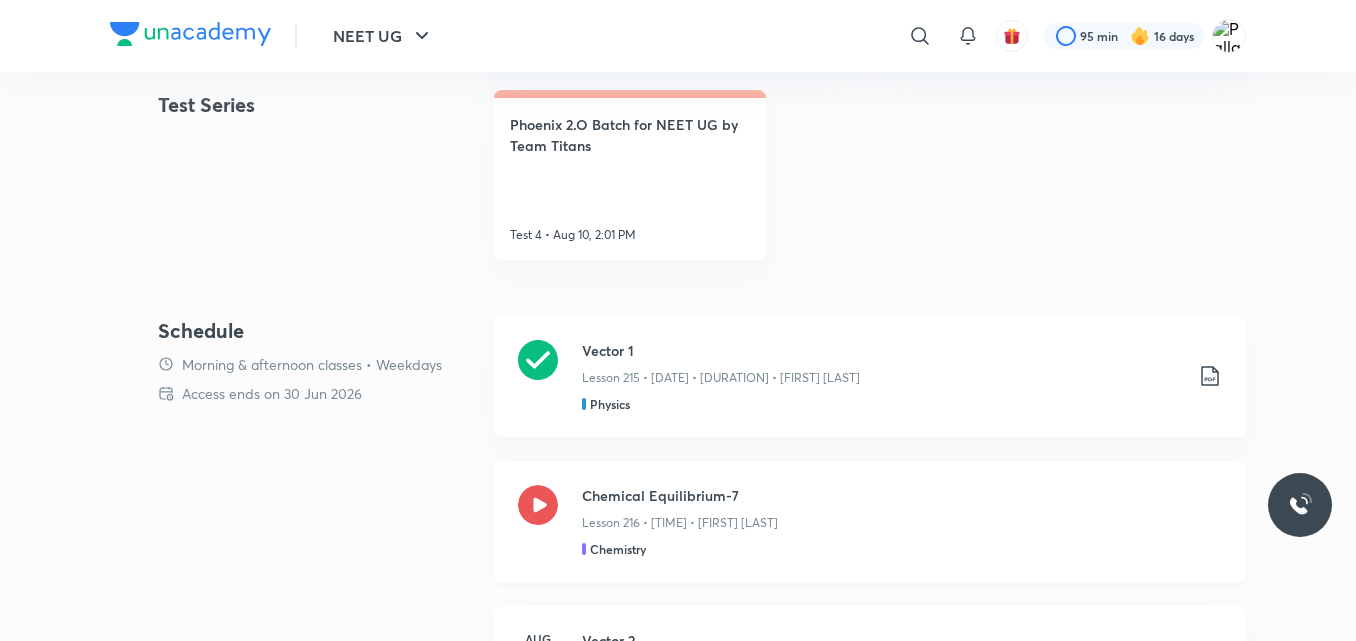 click 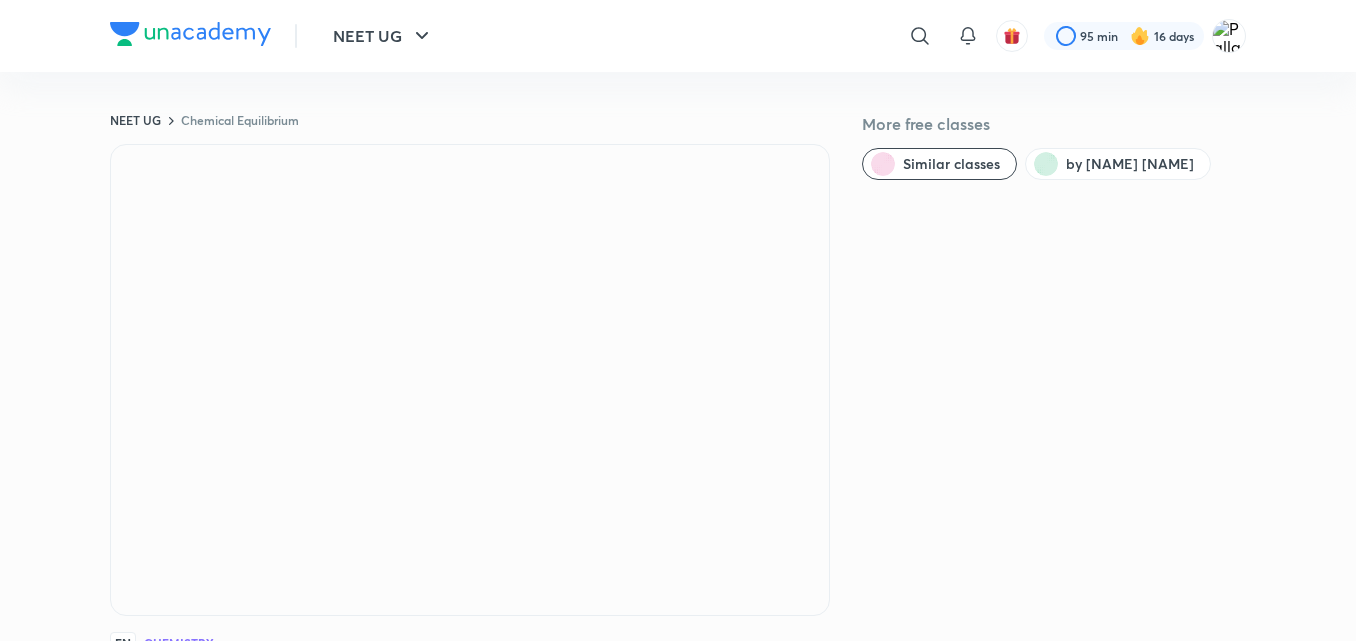 scroll, scrollTop: 0, scrollLeft: 0, axis: both 